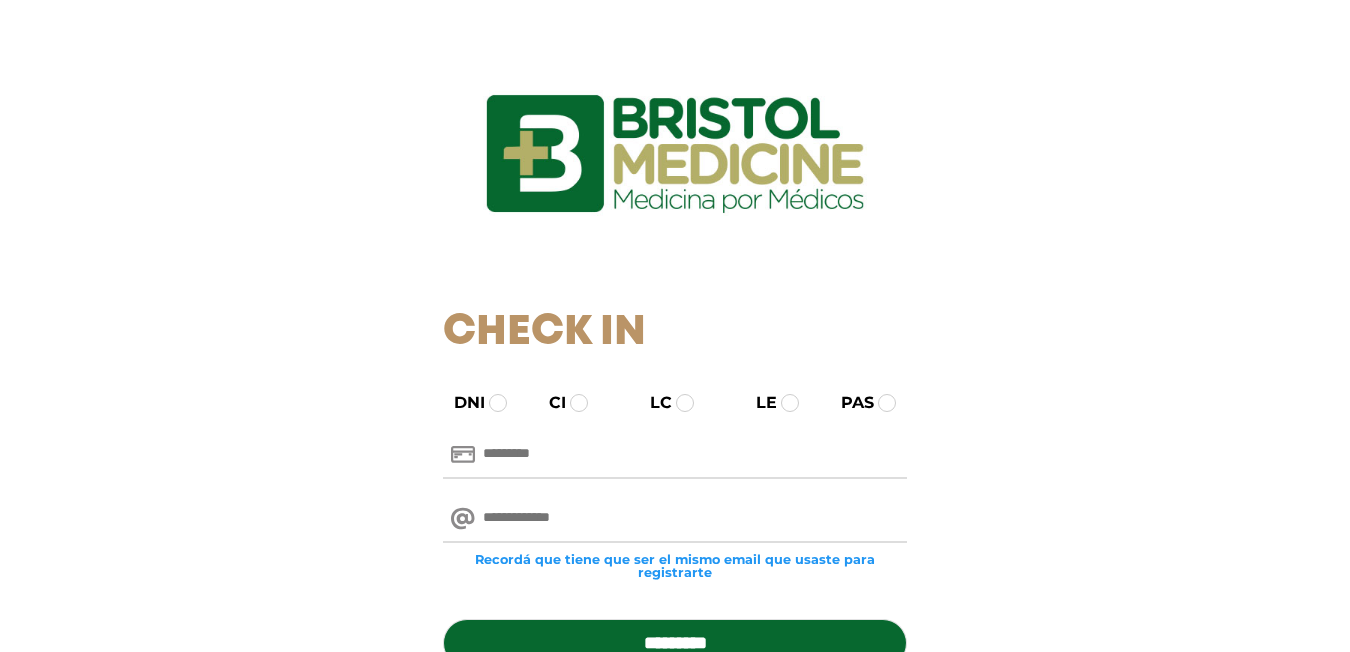 scroll, scrollTop: 0, scrollLeft: 0, axis: both 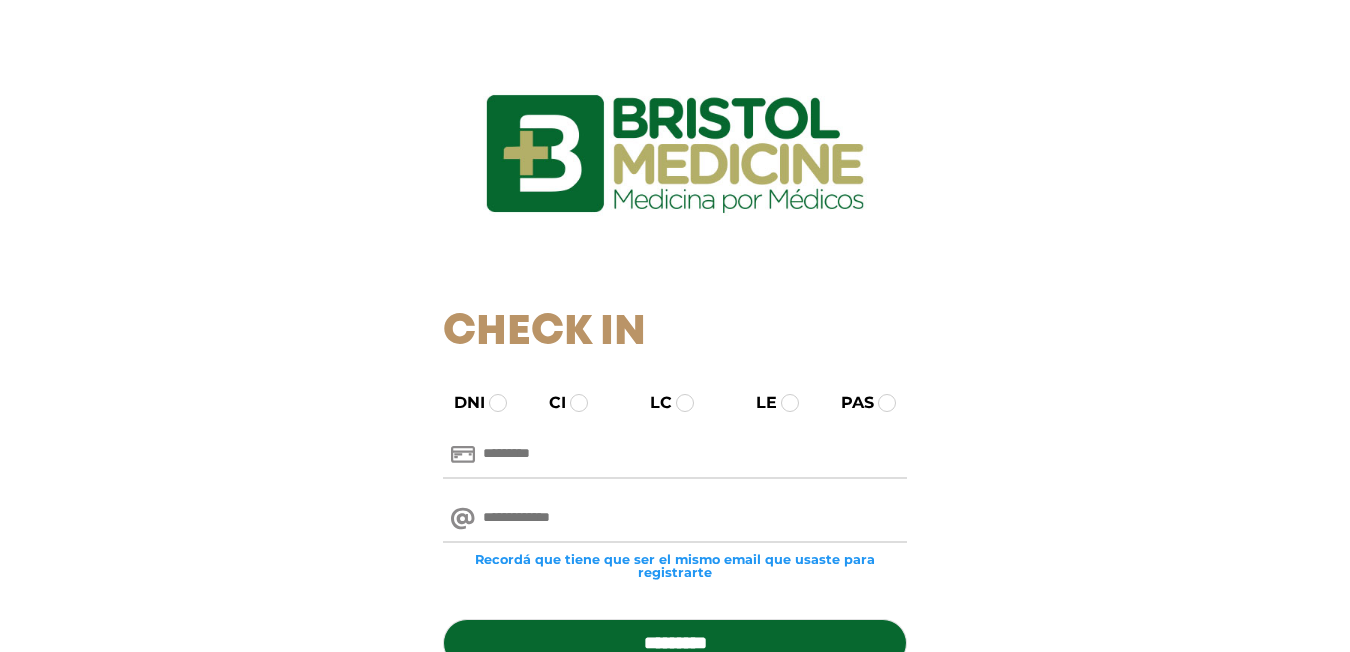 paste on "********" 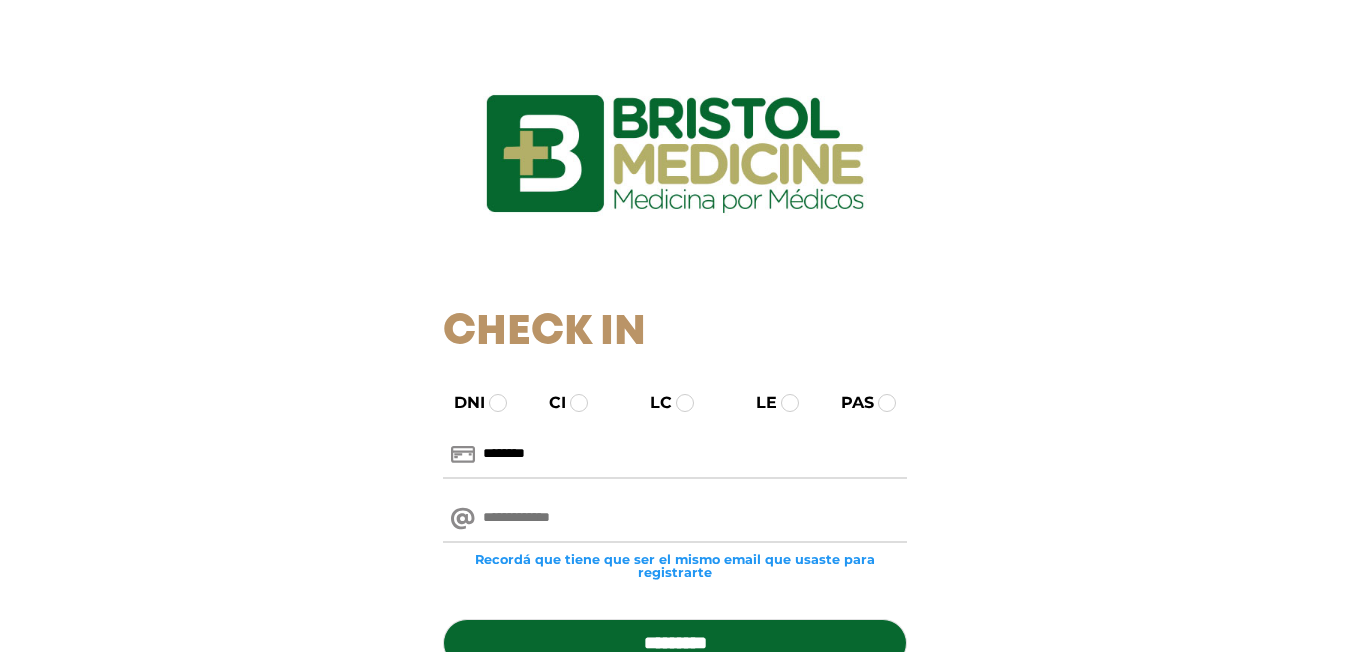 type on "********" 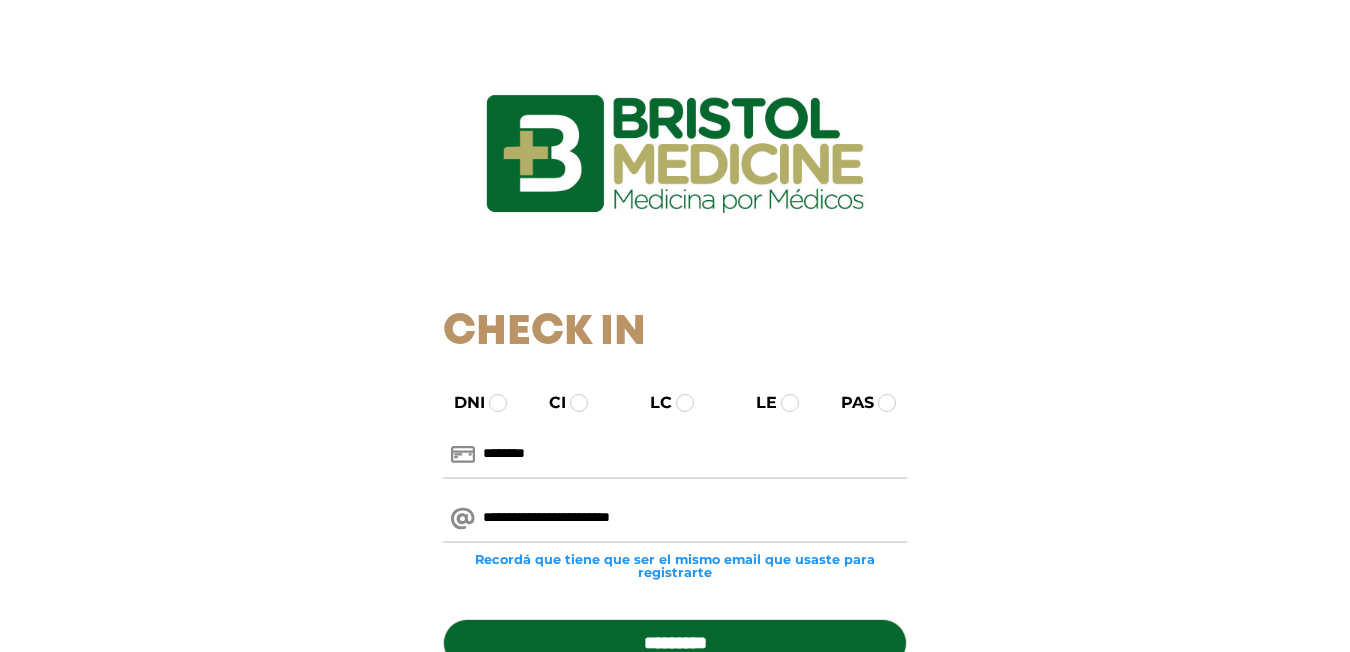 type on "**********" 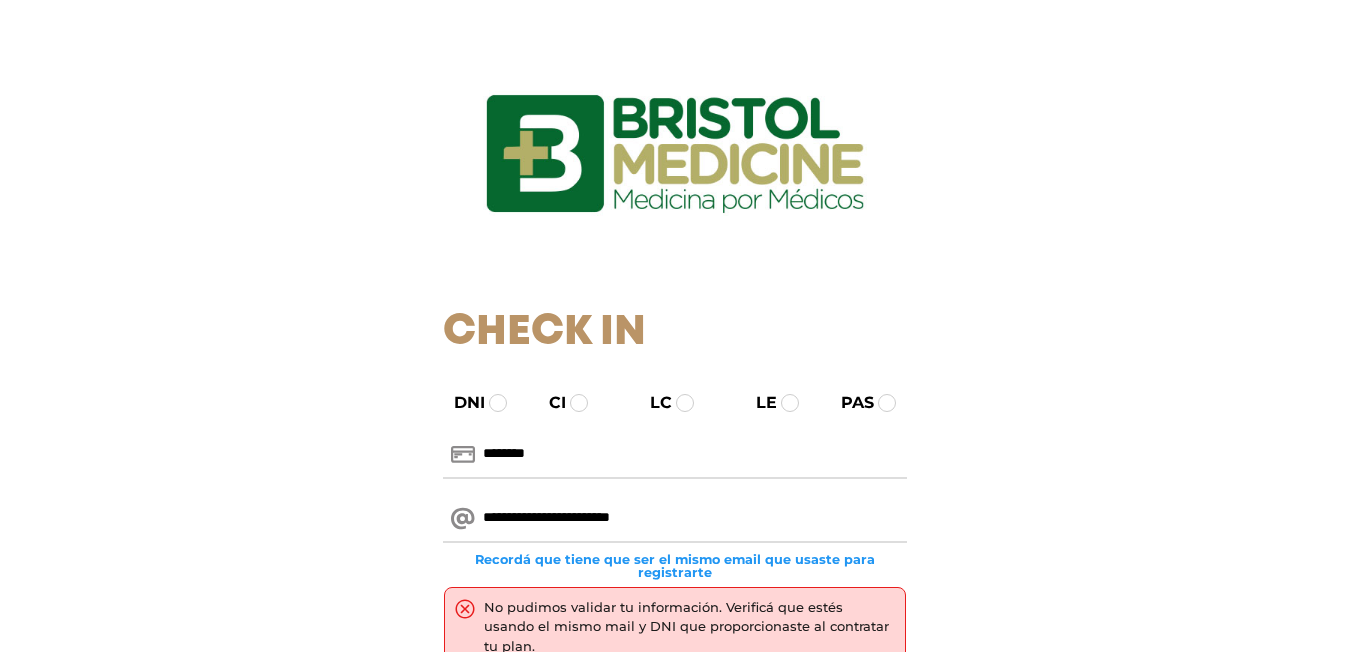 scroll, scrollTop: 100, scrollLeft: 0, axis: vertical 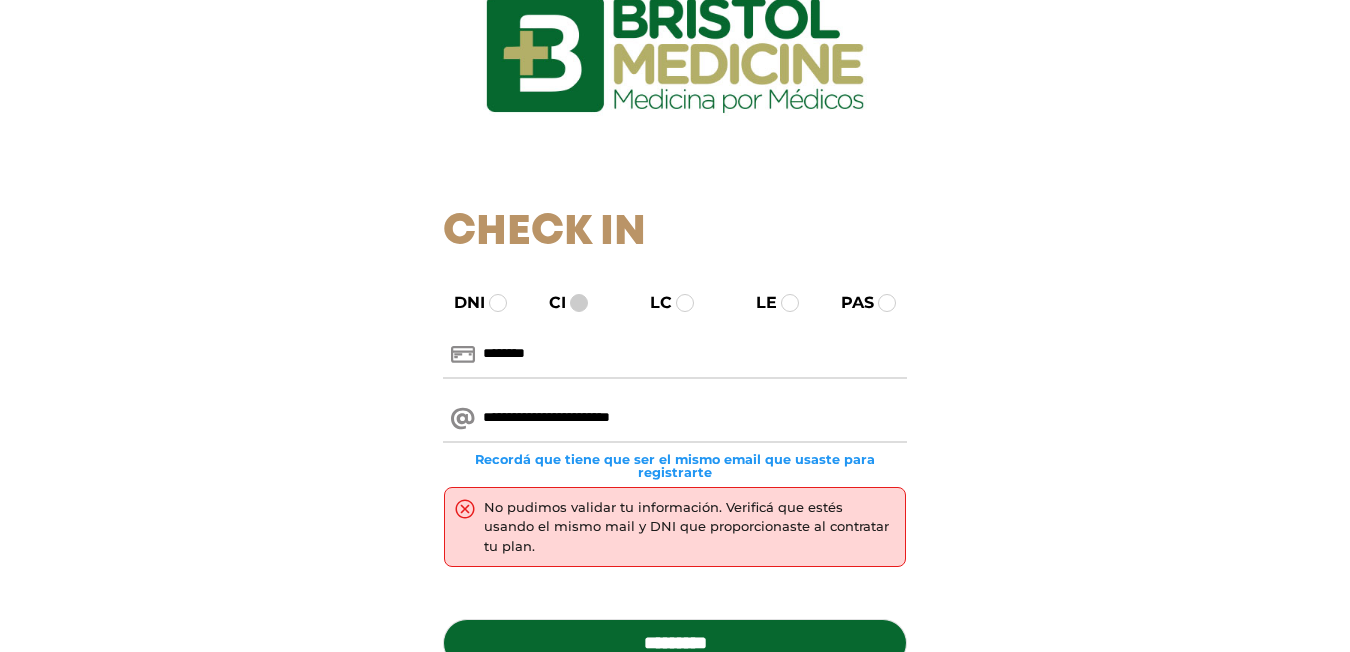 click at bounding box center [579, 303] 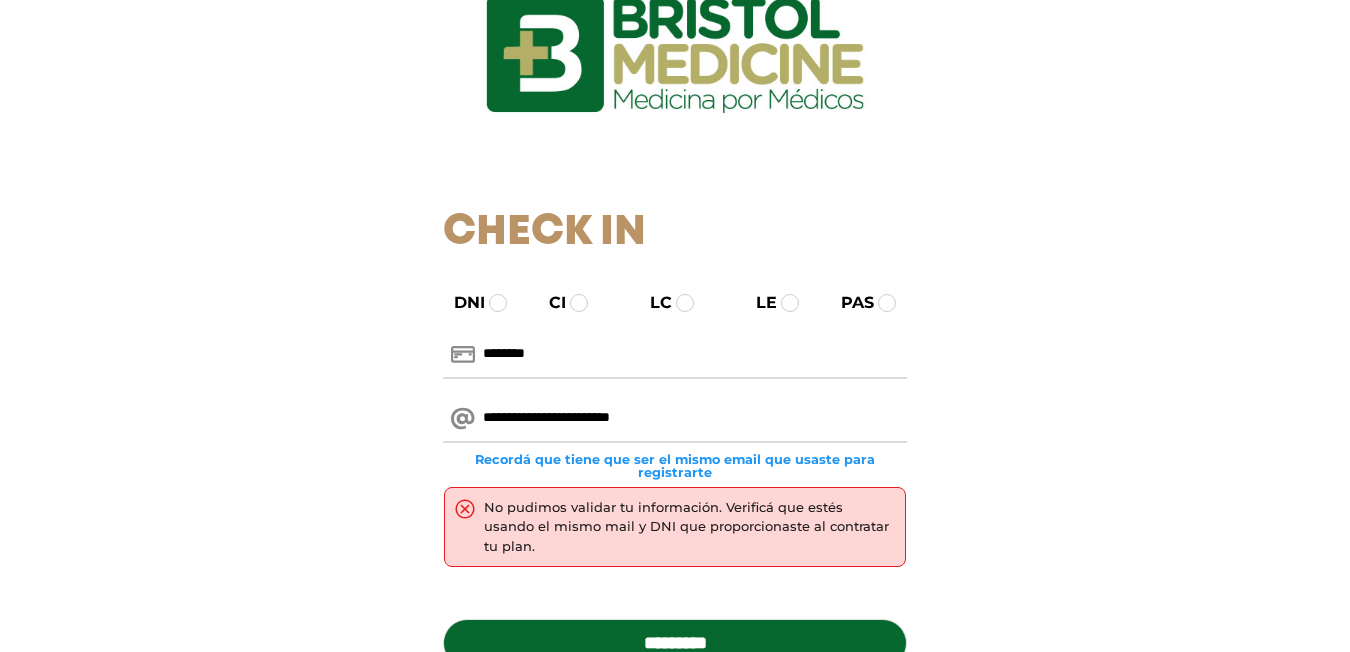 click on "*********" at bounding box center (675, 643) 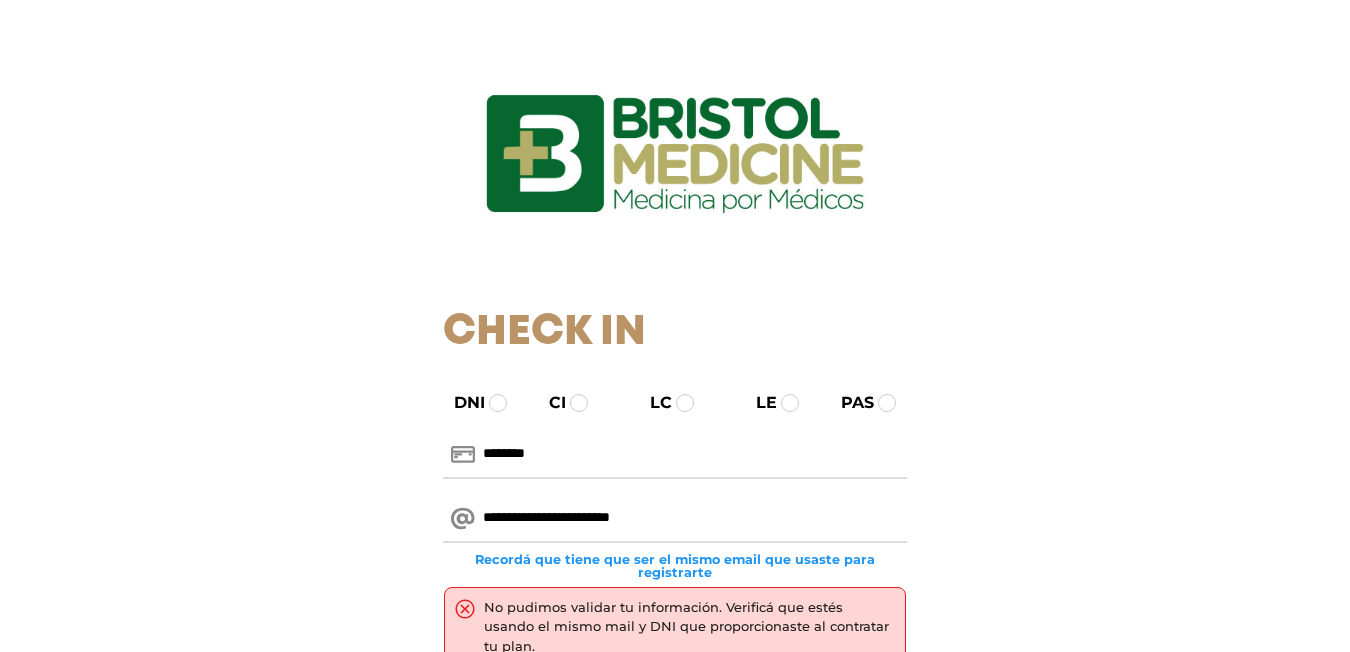 scroll, scrollTop: 0, scrollLeft: 0, axis: both 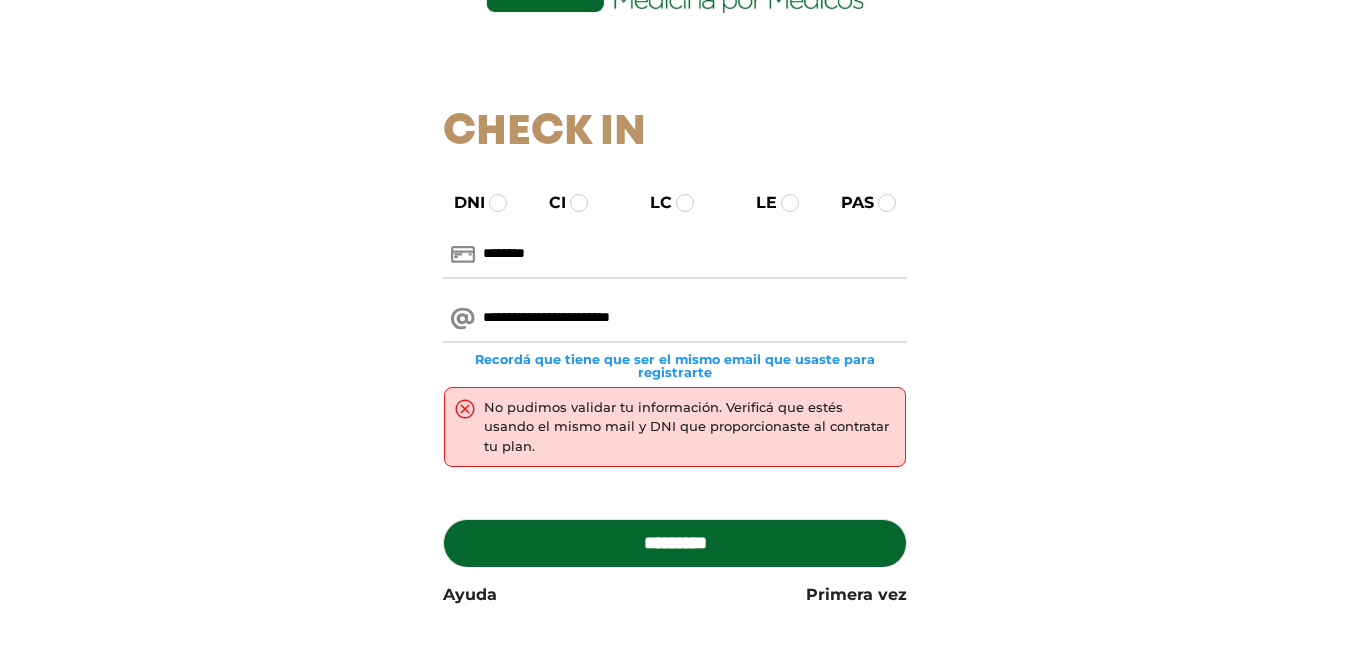 click on "*********" at bounding box center (675, 543) 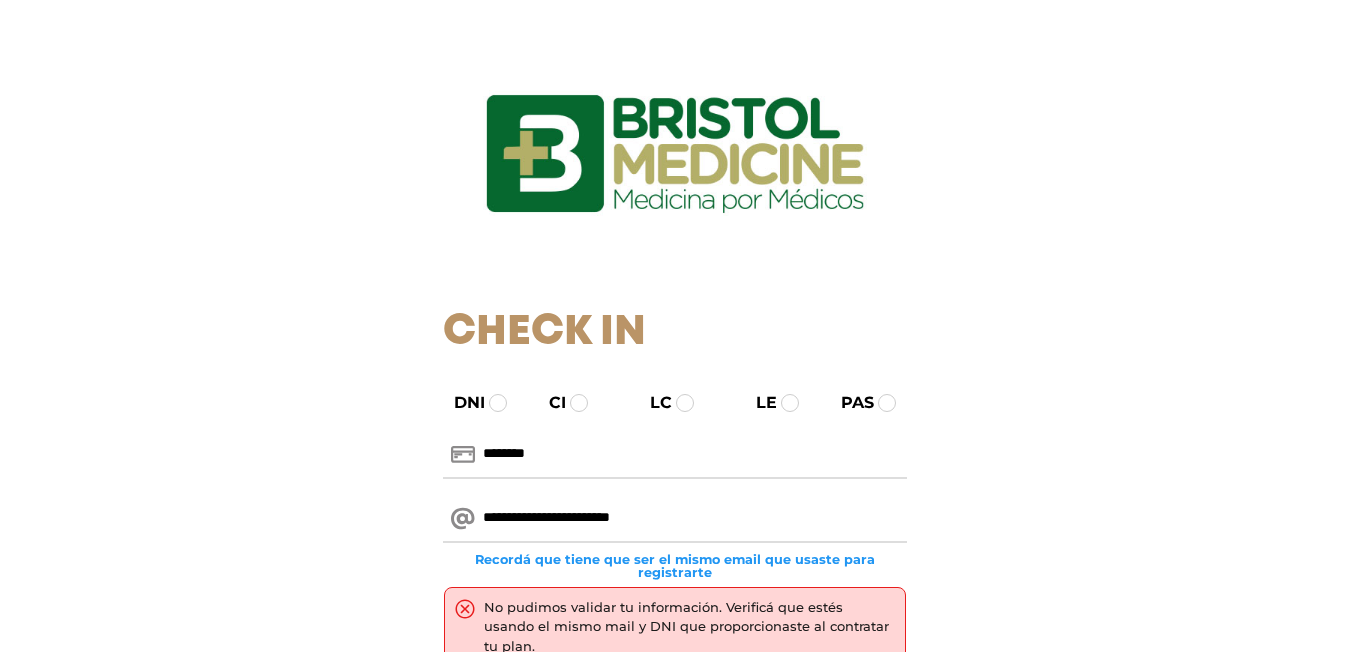 scroll, scrollTop: 0, scrollLeft: 0, axis: both 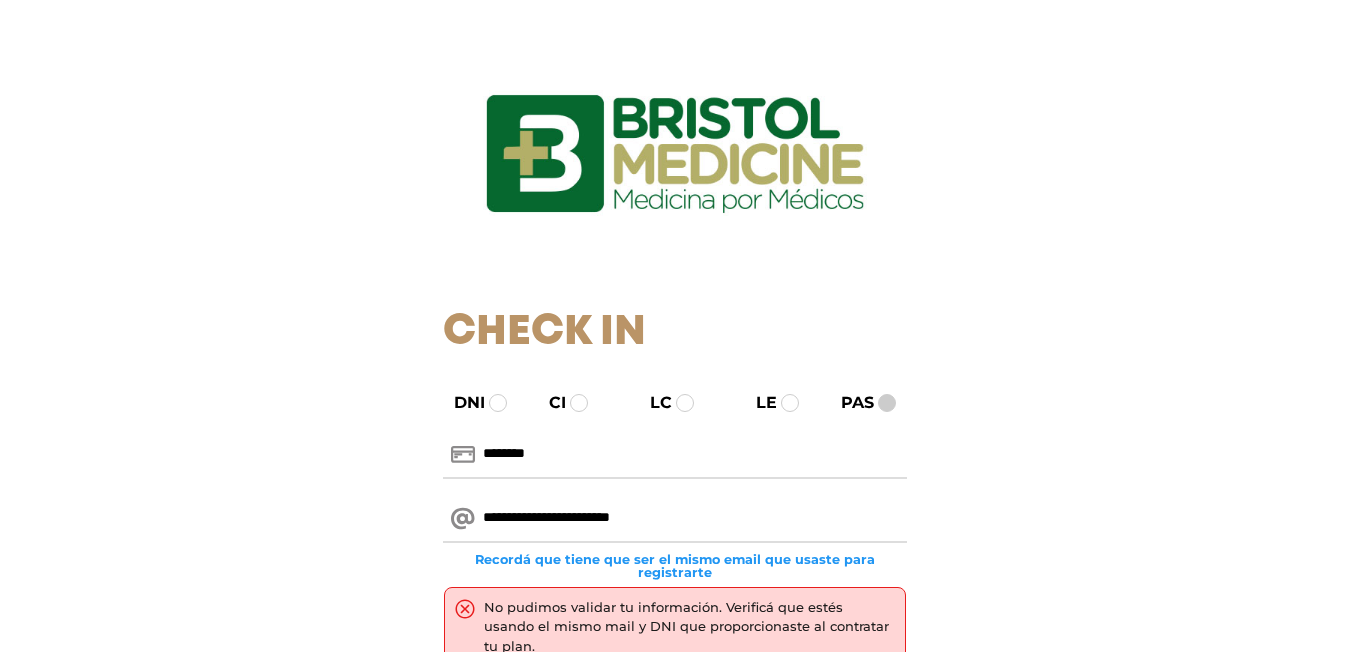 click at bounding box center (887, 403) 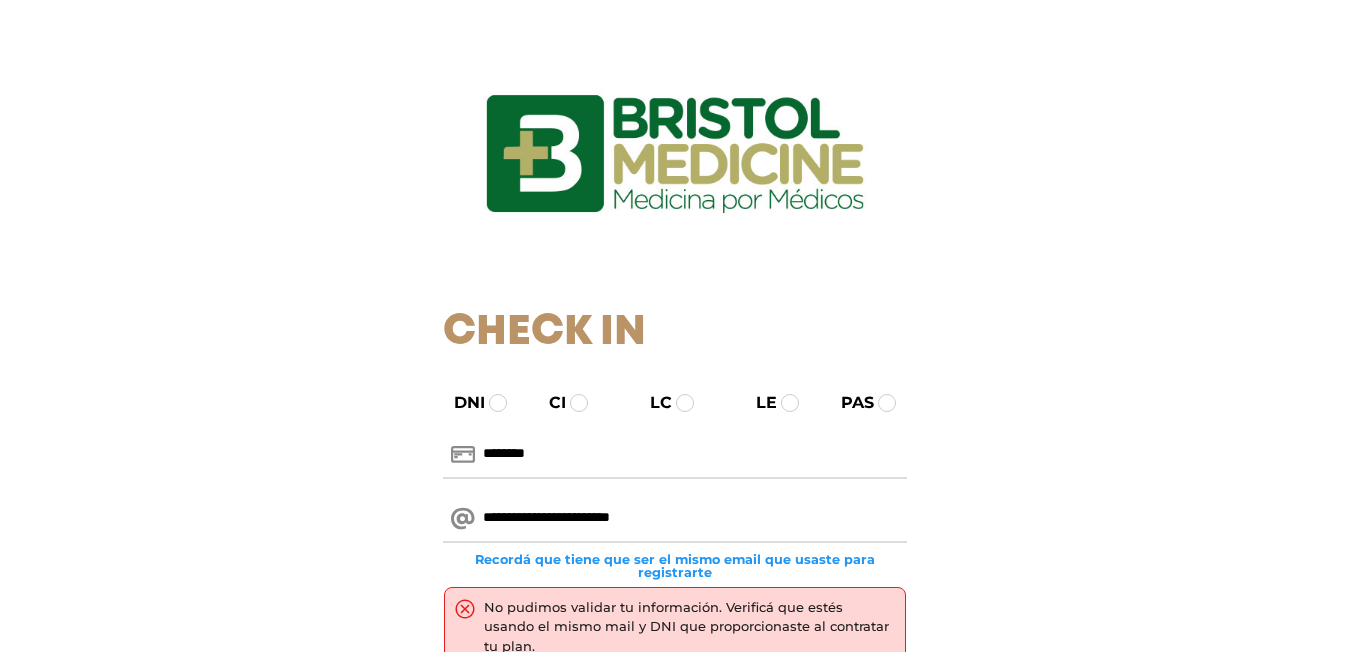 scroll, scrollTop: 200, scrollLeft: 0, axis: vertical 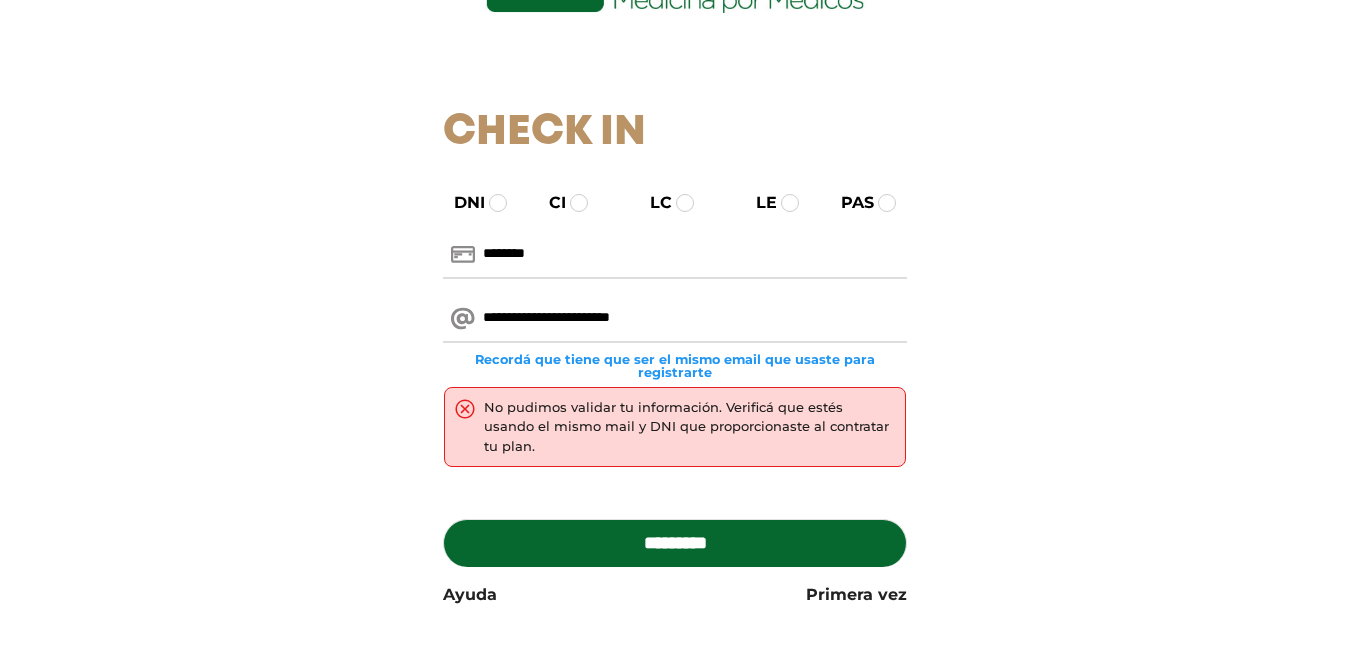 click on "*********" at bounding box center (675, 543) 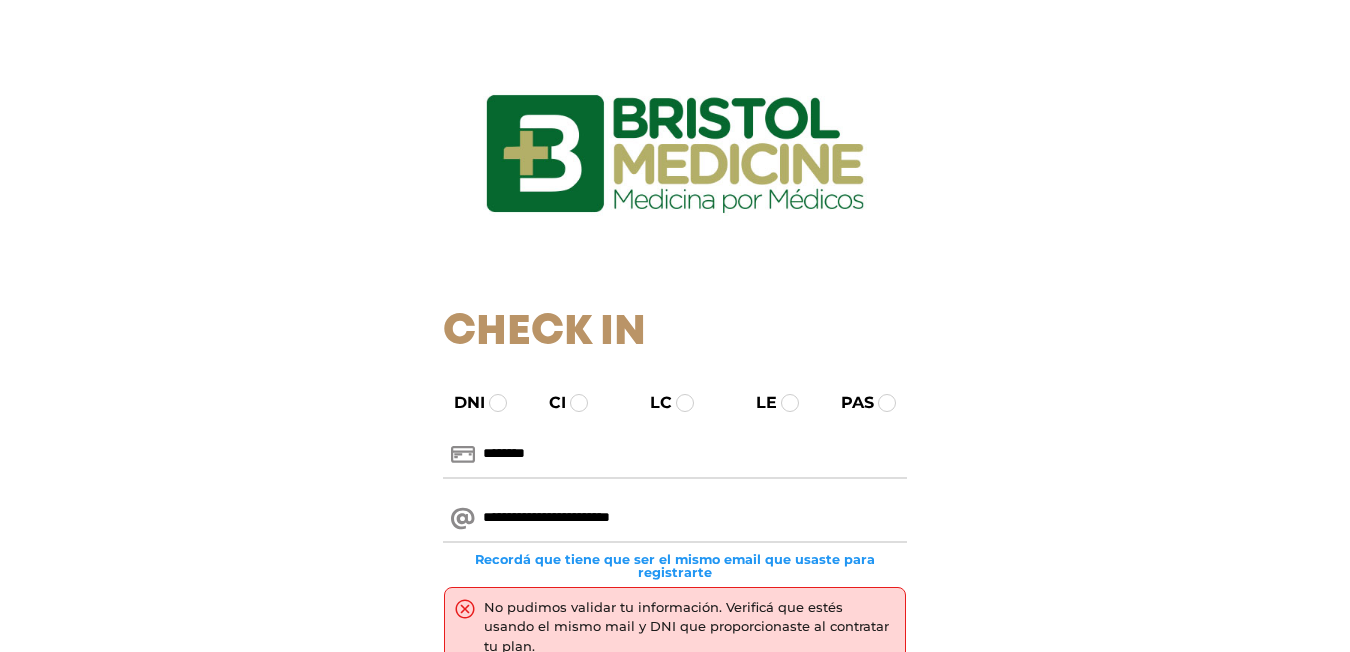 scroll, scrollTop: 0, scrollLeft: 0, axis: both 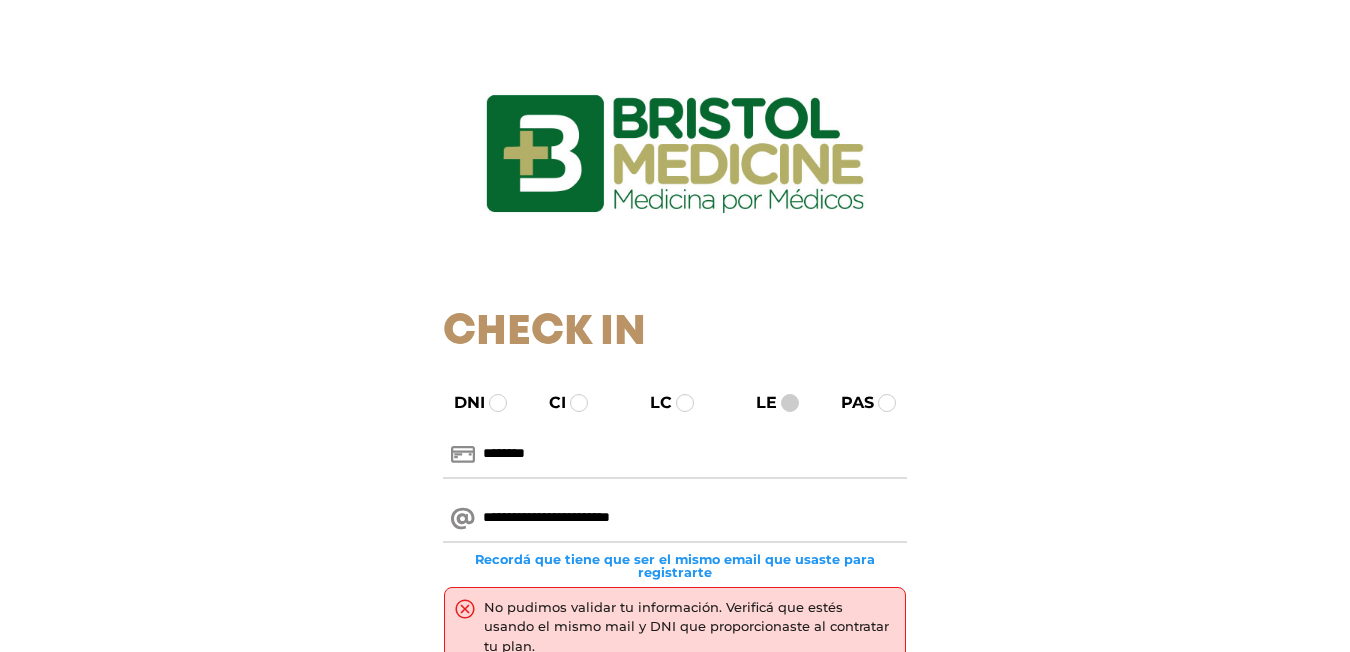 click at bounding box center [790, 403] 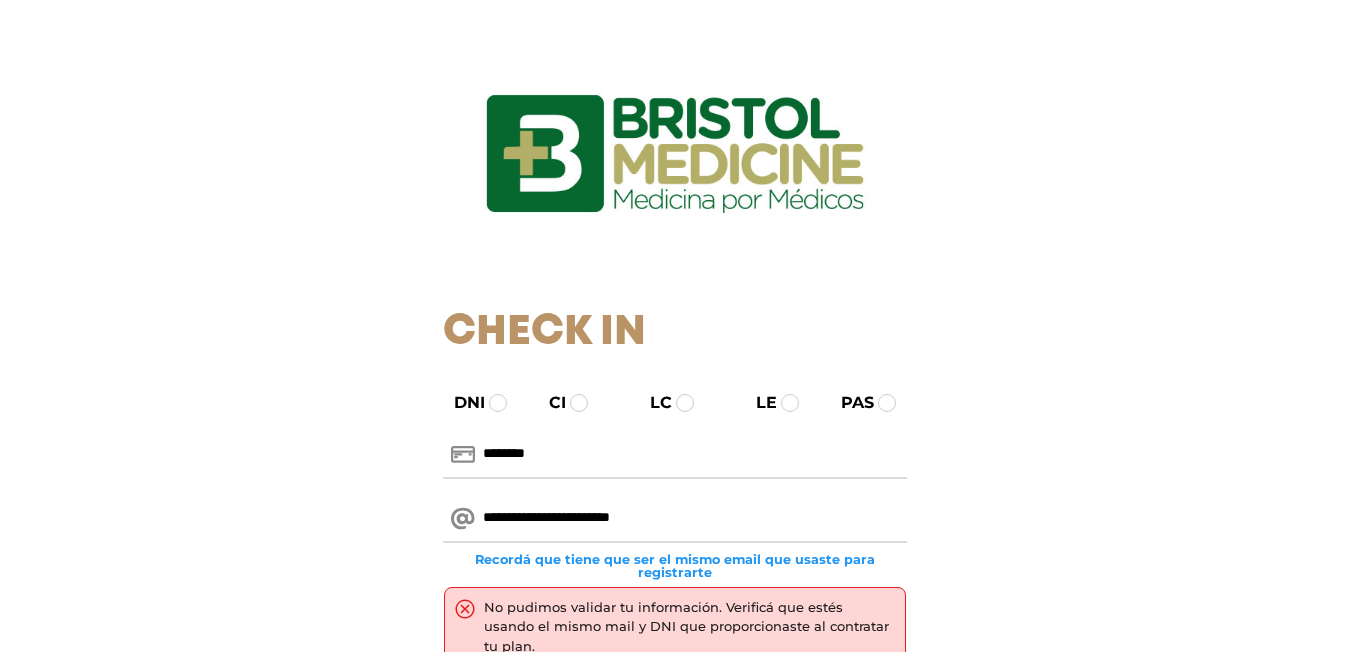 scroll, scrollTop: 300, scrollLeft: 0, axis: vertical 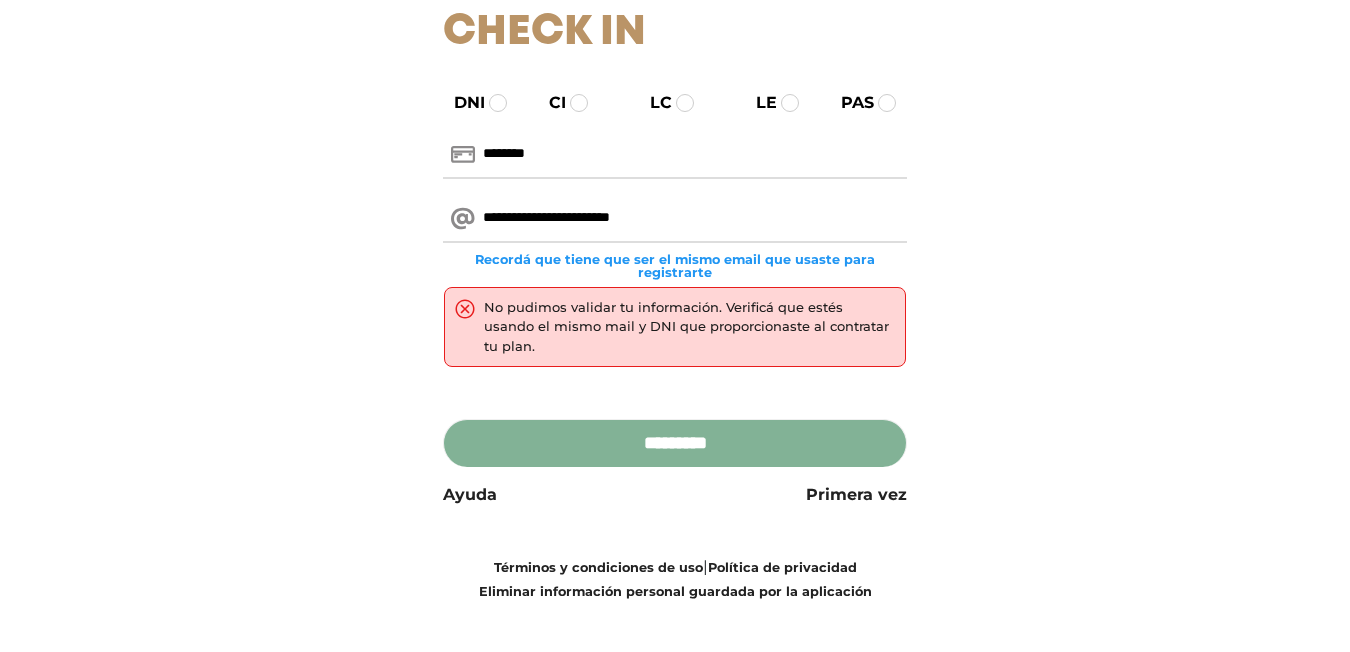 drag, startPoint x: 710, startPoint y: 448, endPoint x: 703, endPoint y: 411, distance: 37.65634 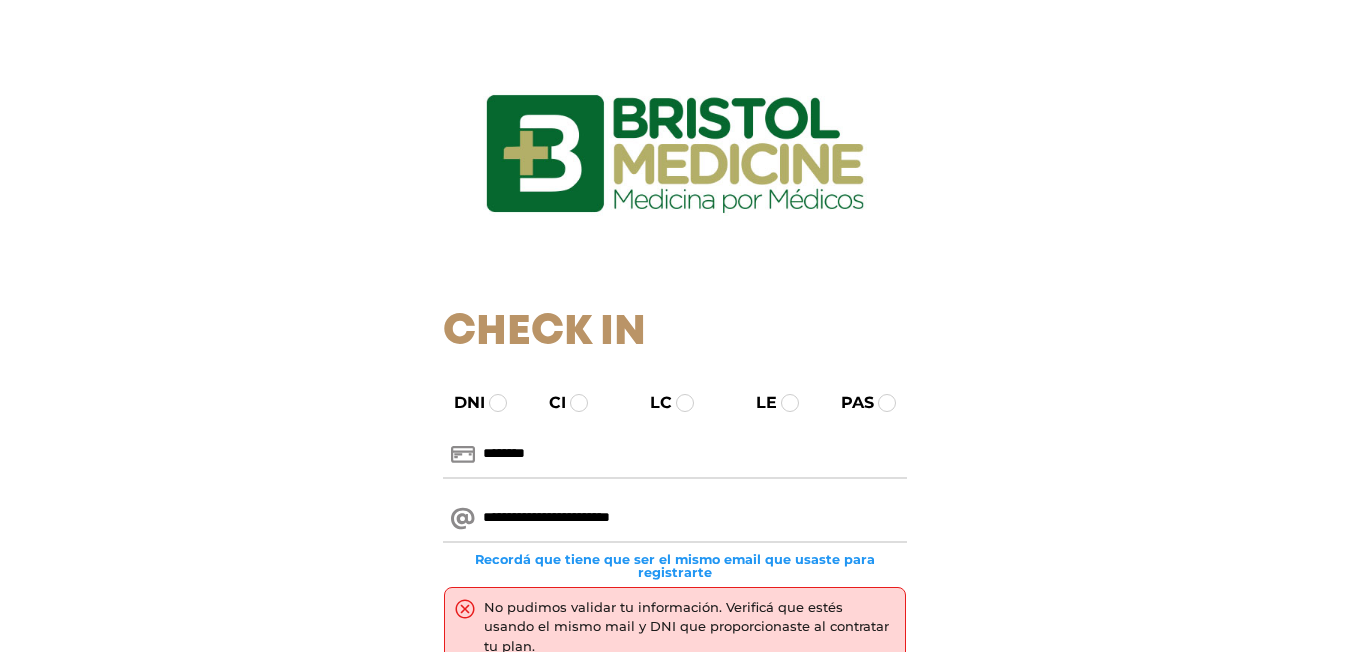 scroll, scrollTop: 0, scrollLeft: 0, axis: both 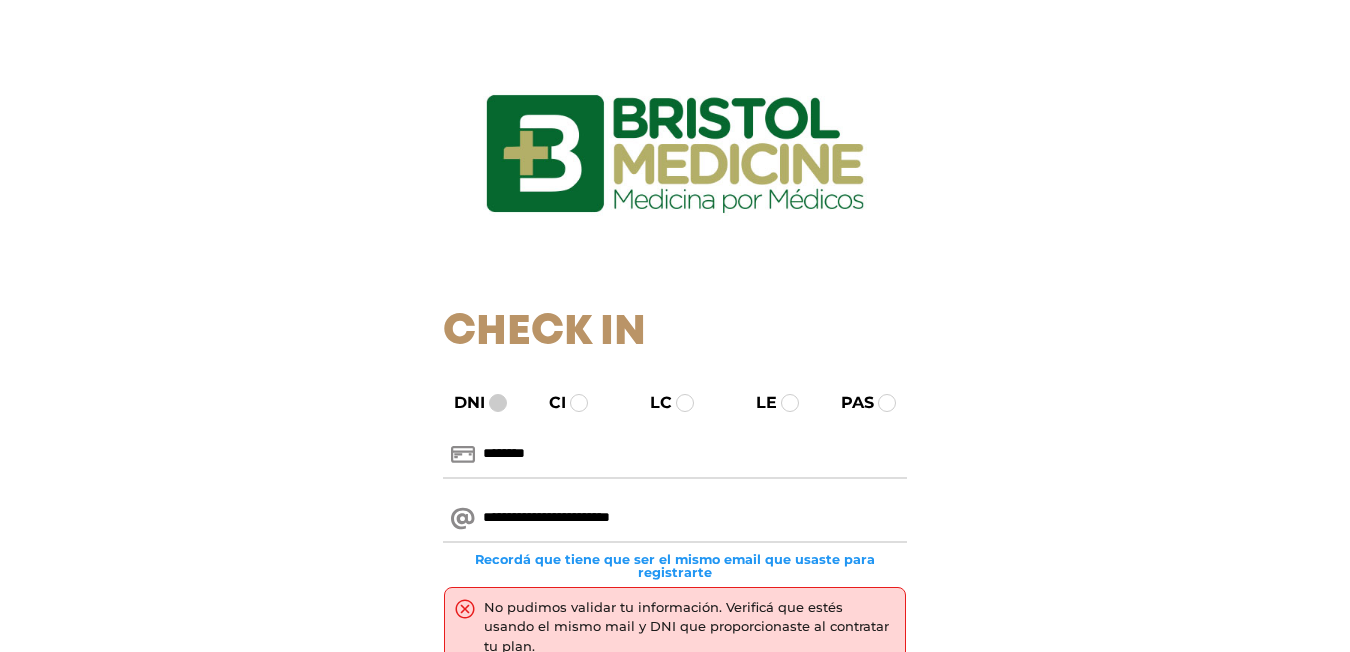 click at bounding box center (498, 403) 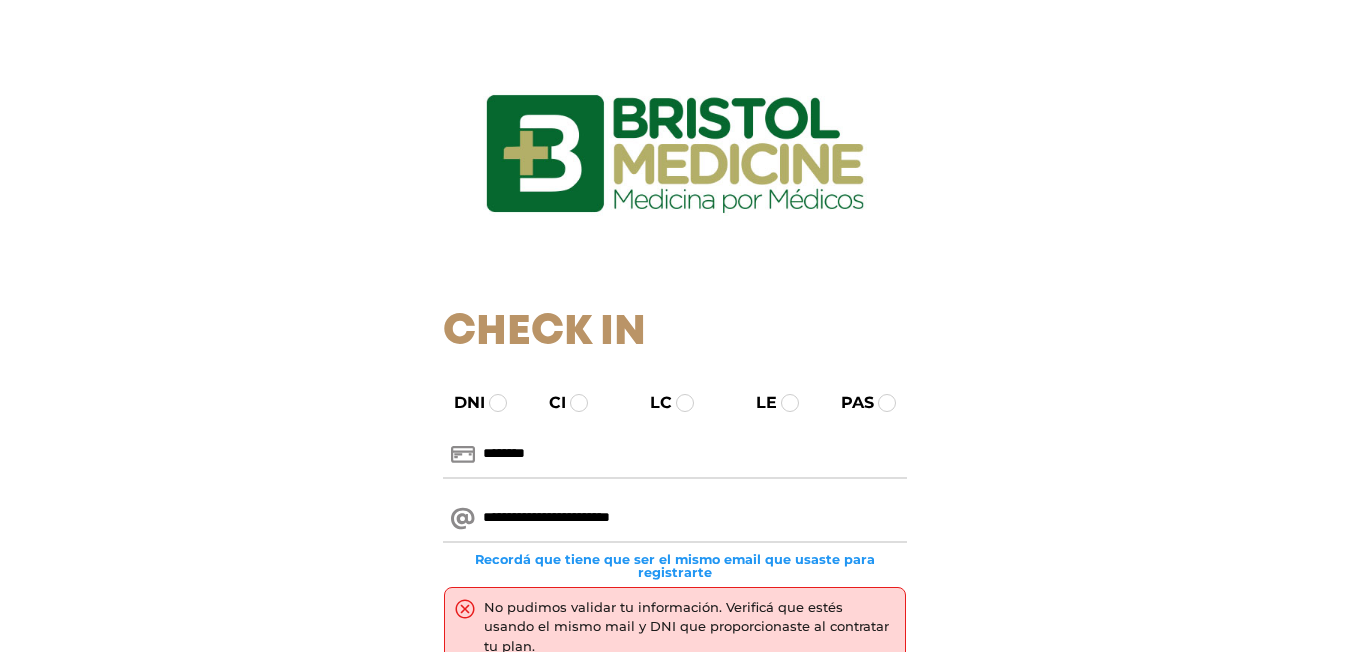 scroll, scrollTop: 300, scrollLeft: 0, axis: vertical 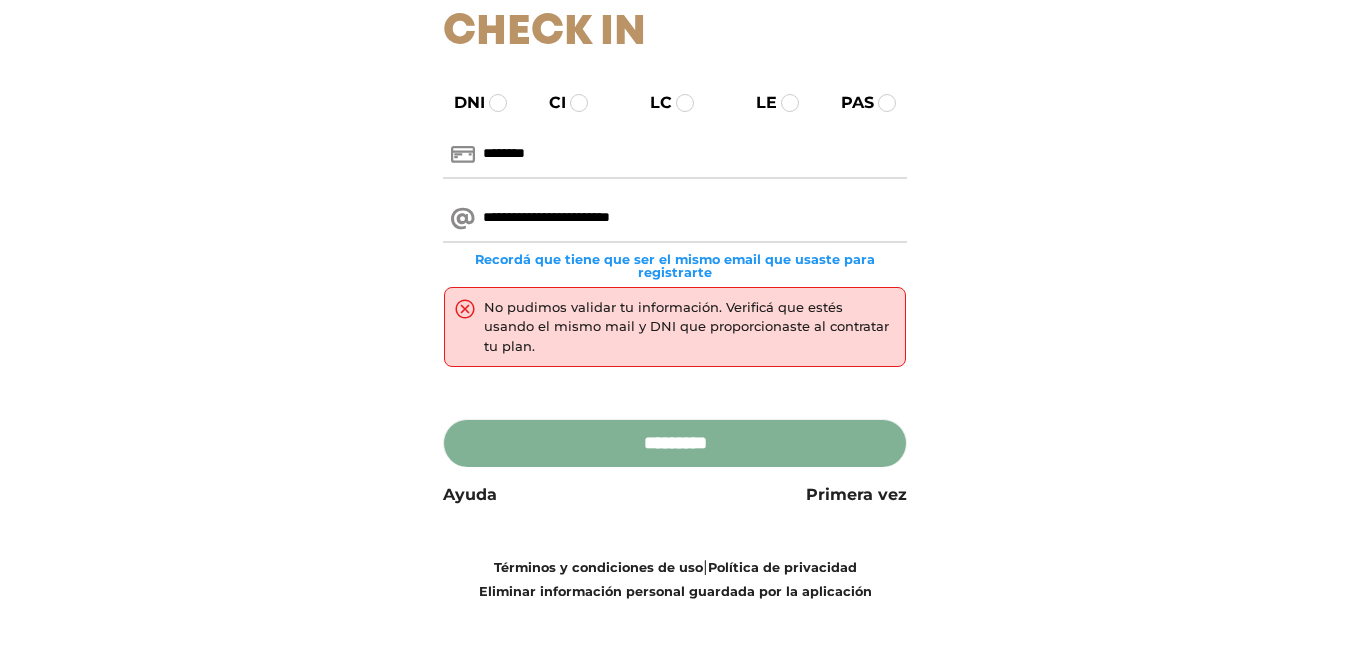 click on "*********" at bounding box center [675, 443] 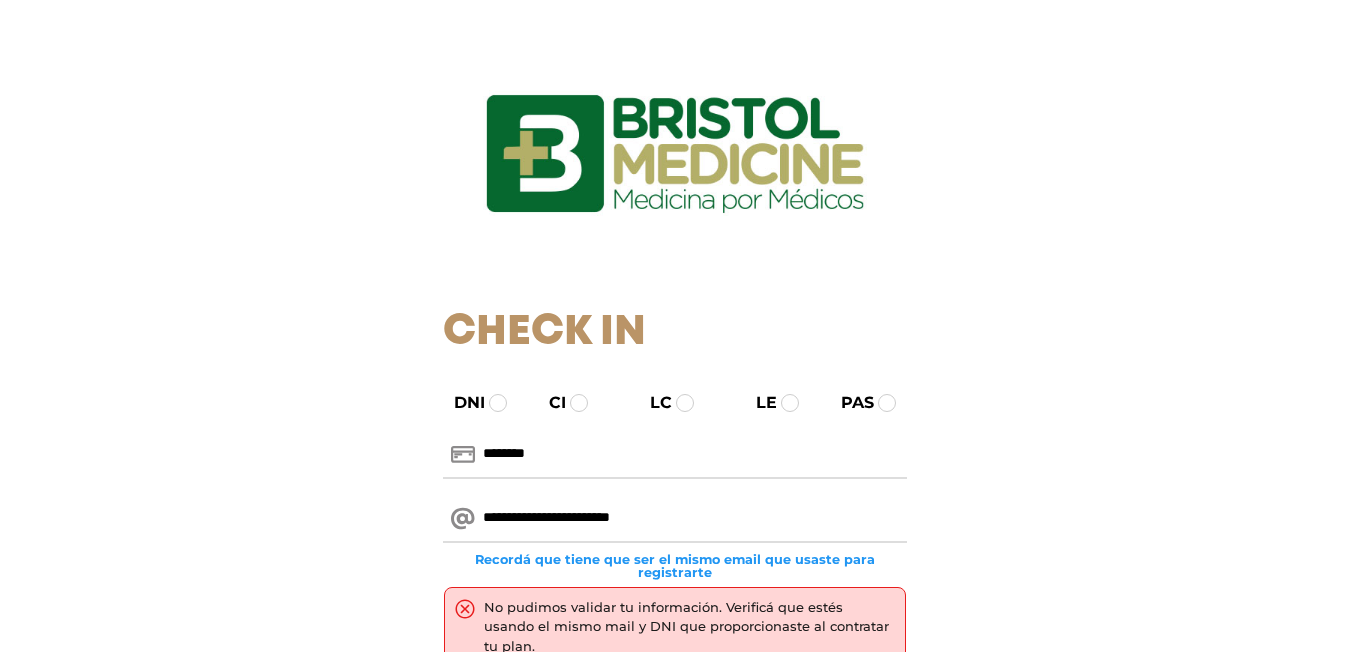 scroll, scrollTop: 200, scrollLeft: 0, axis: vertical 